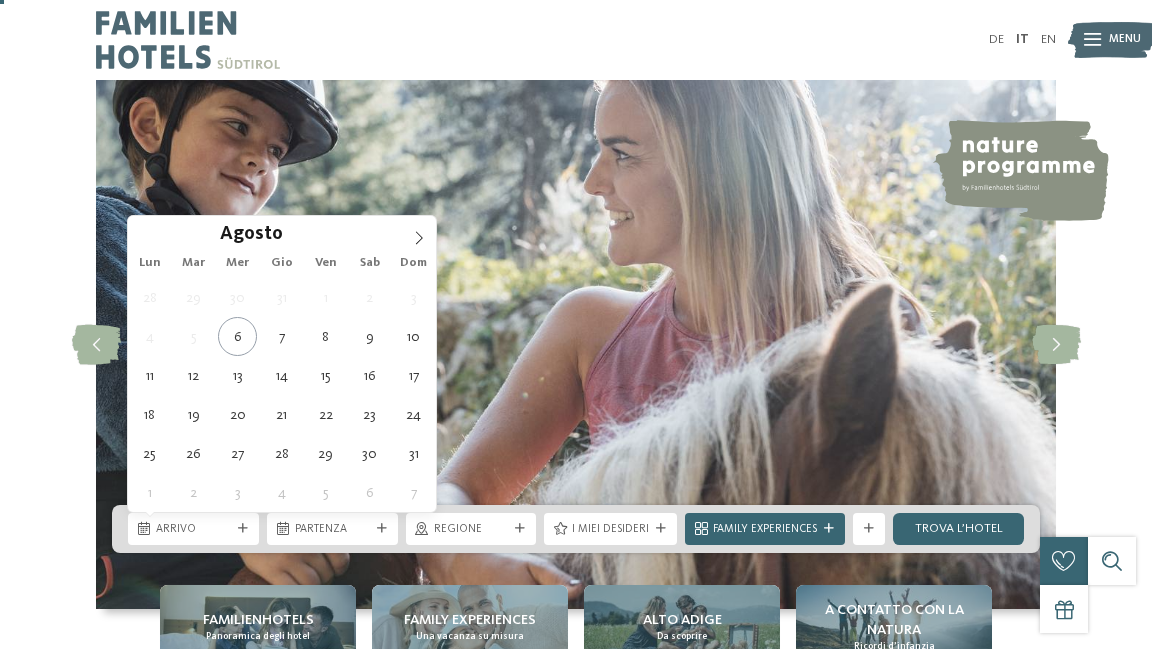 scroll, scrollTop: 25, scrollLeft: 0, axis: vertical 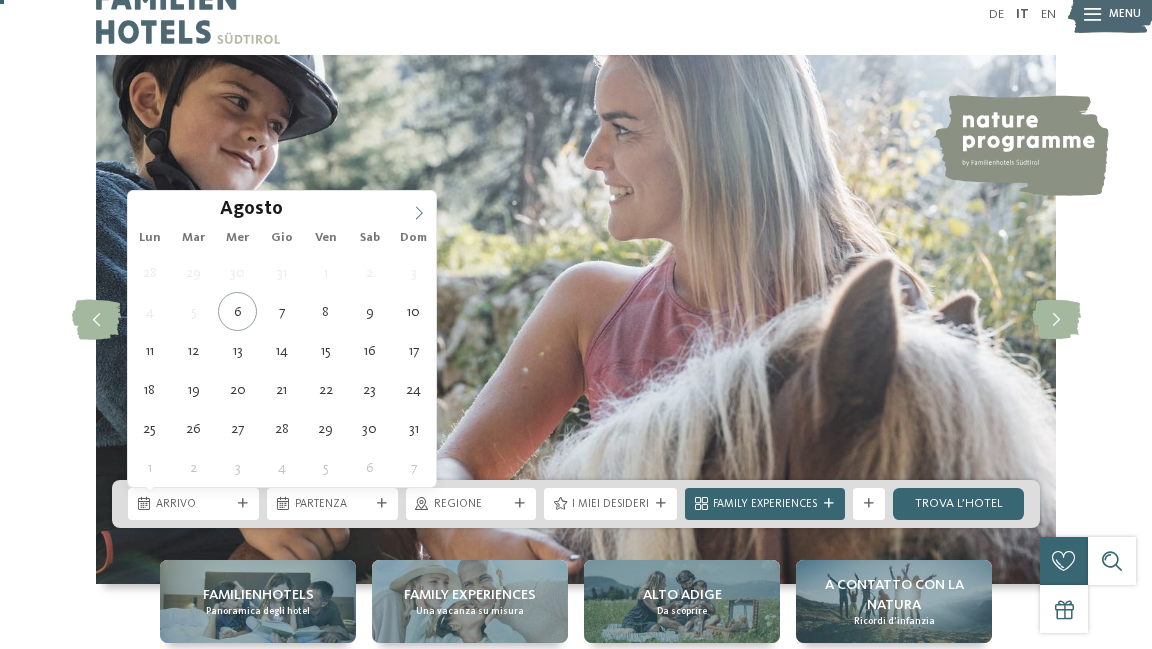 click at bounding box center [419, 208] 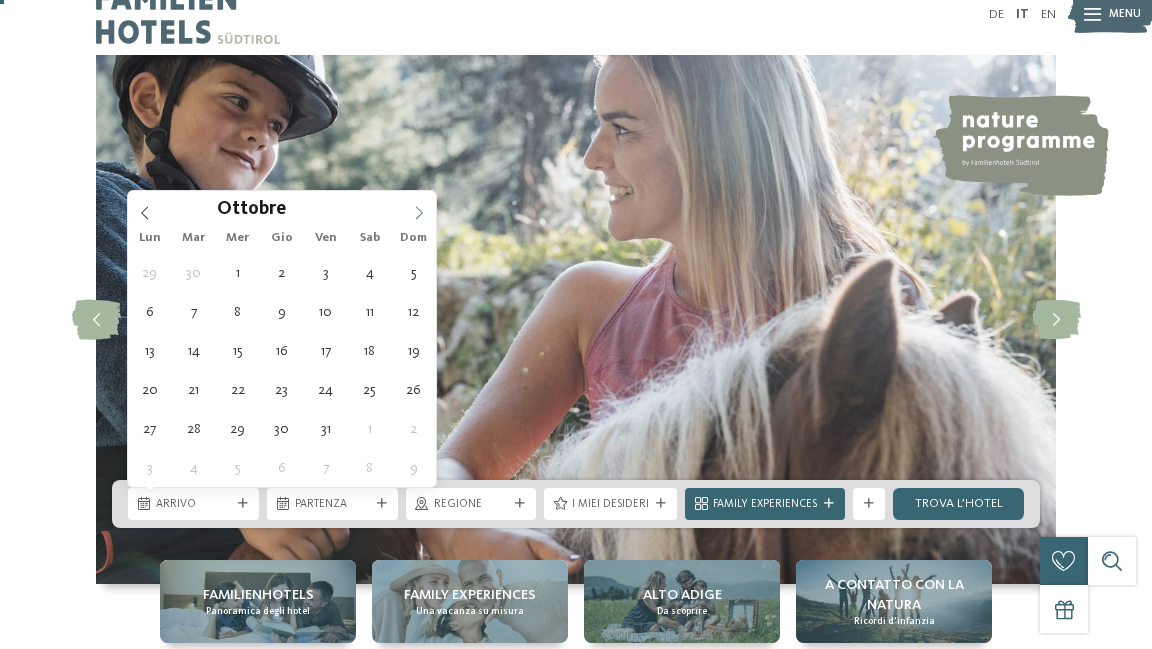 click at bounding box center [419, 208] 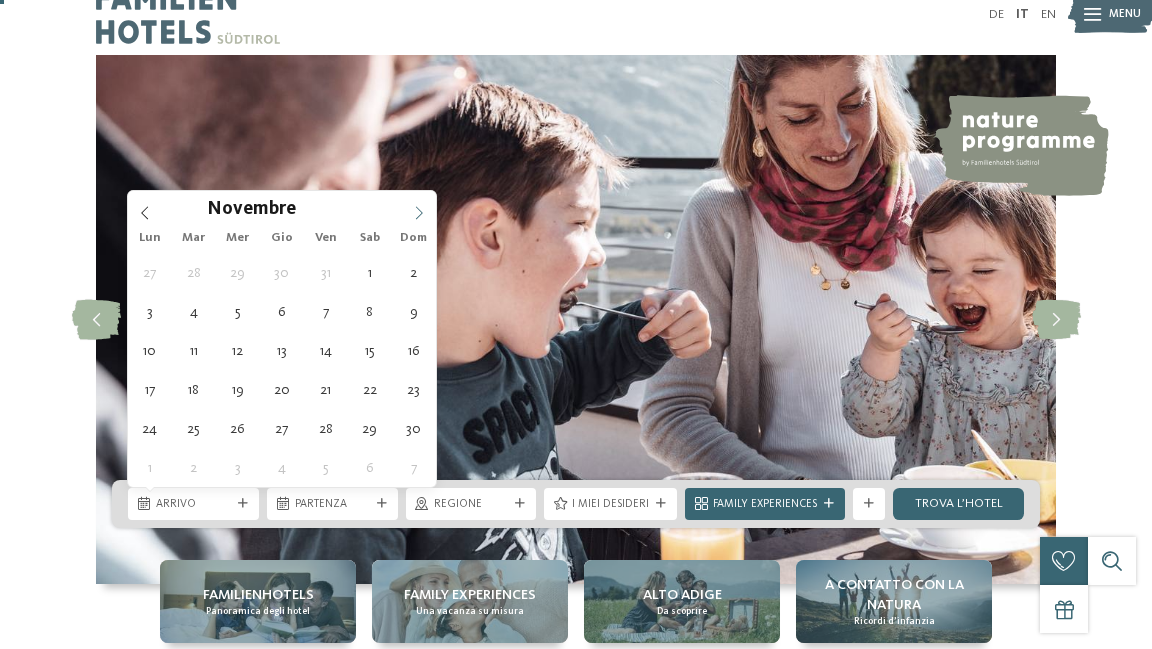 click at bounding box center (419, 208) 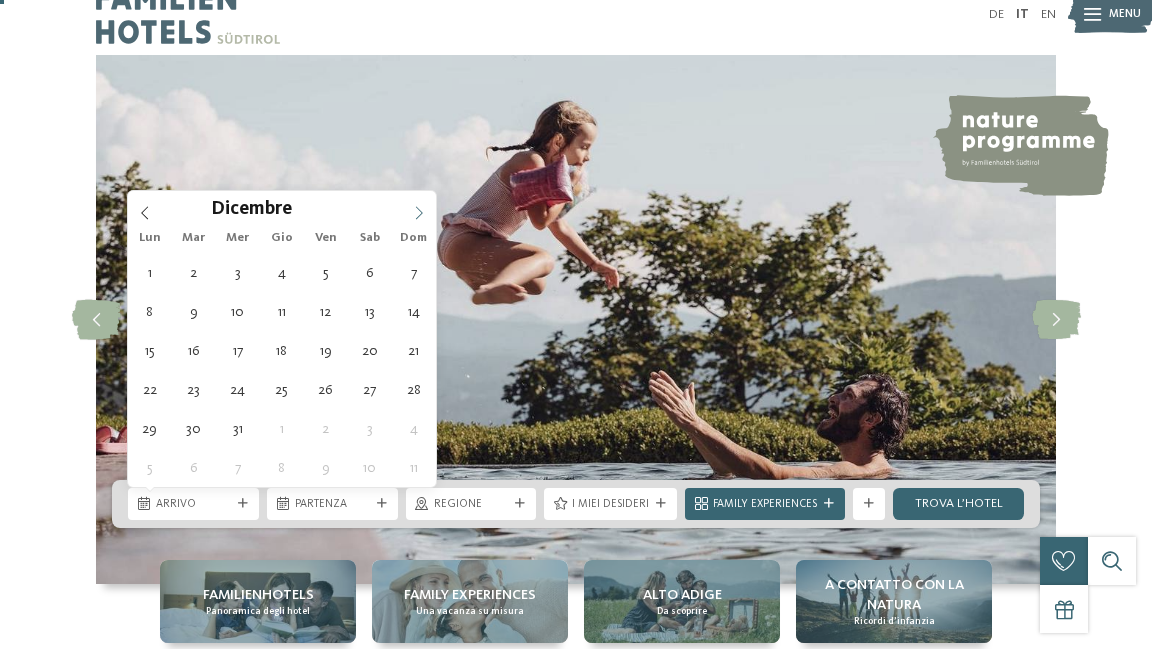 click at bounding box center (419, 208) 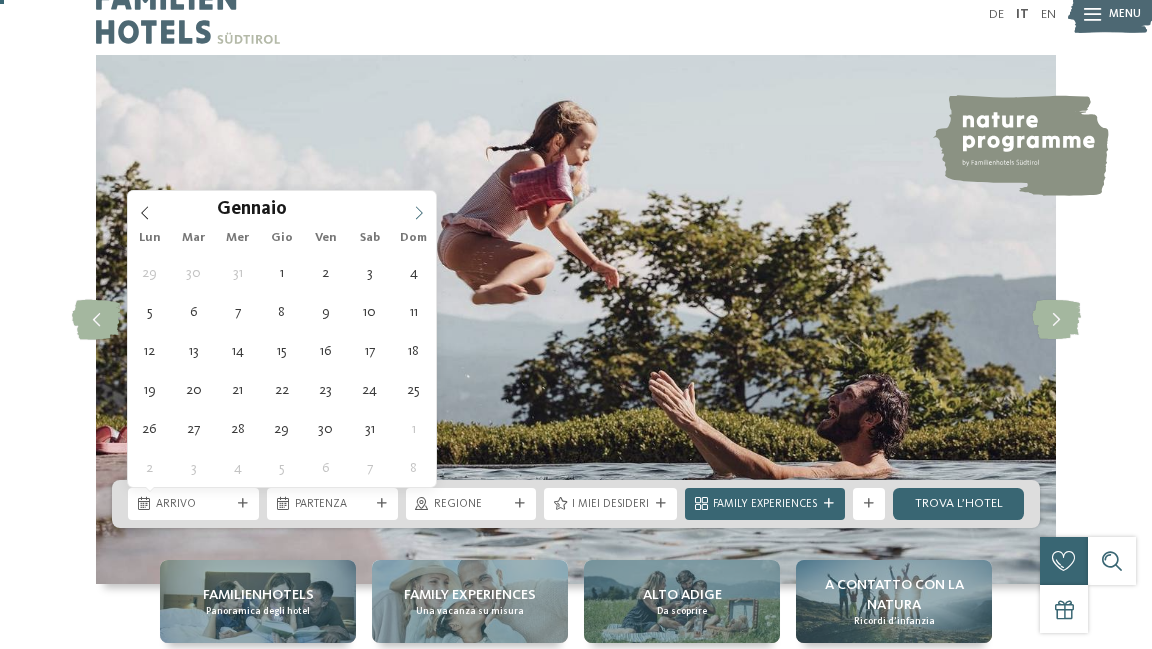 click at bounding box center (419, 208) 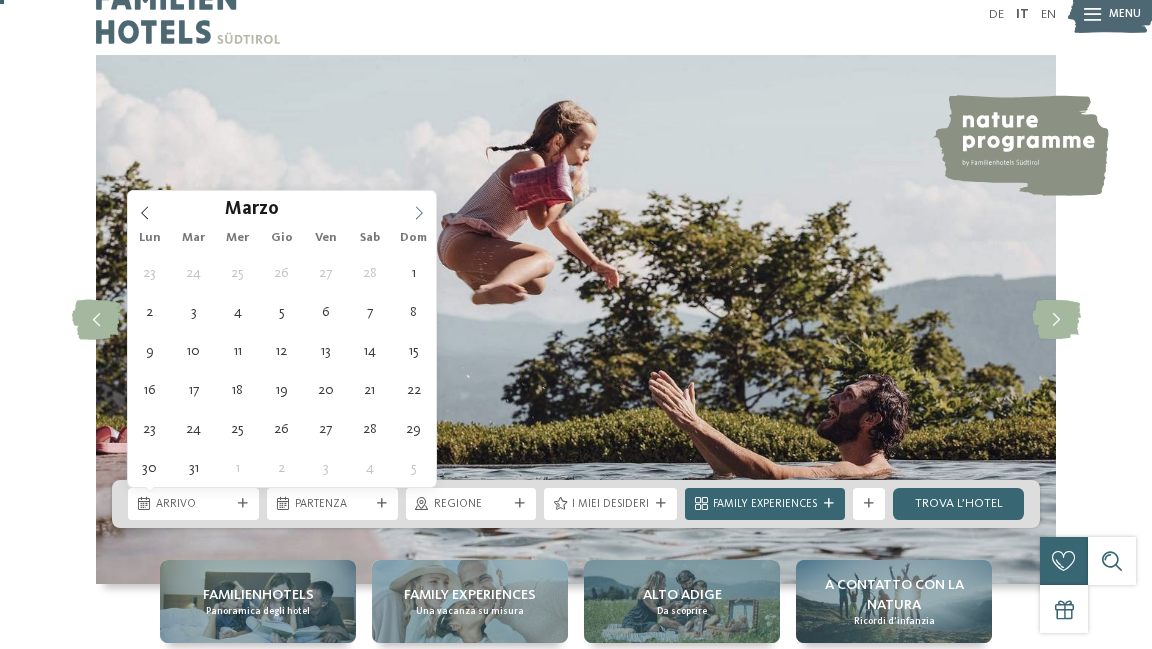 click at bounding box center (419, 208) 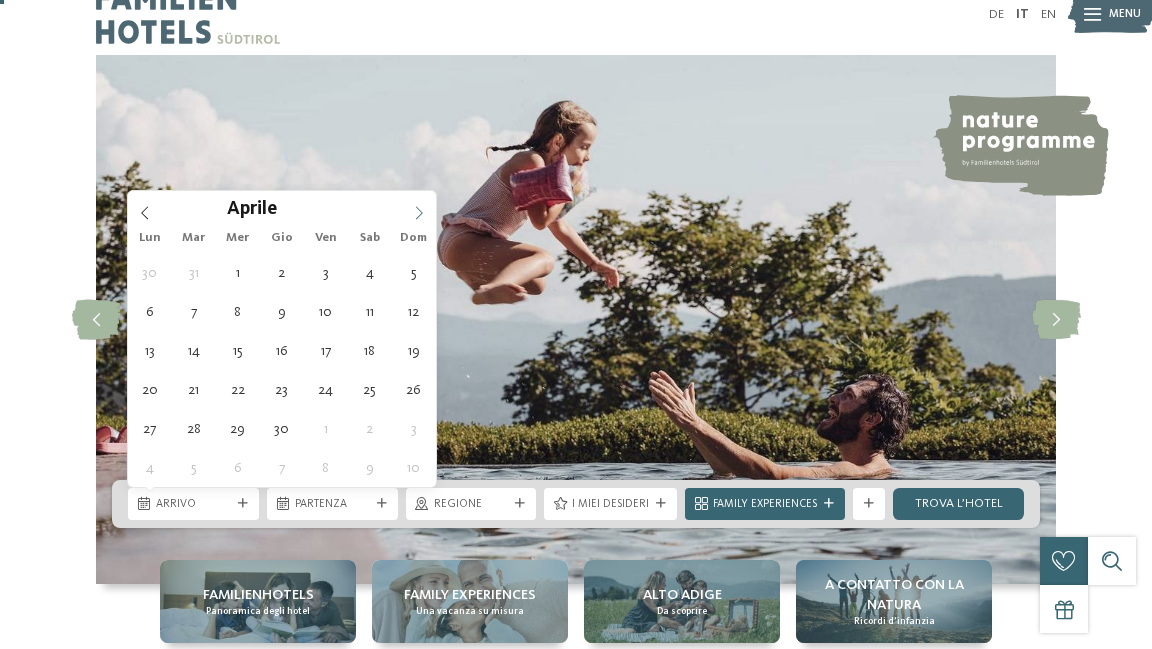 click at bounding box center [419, 208] 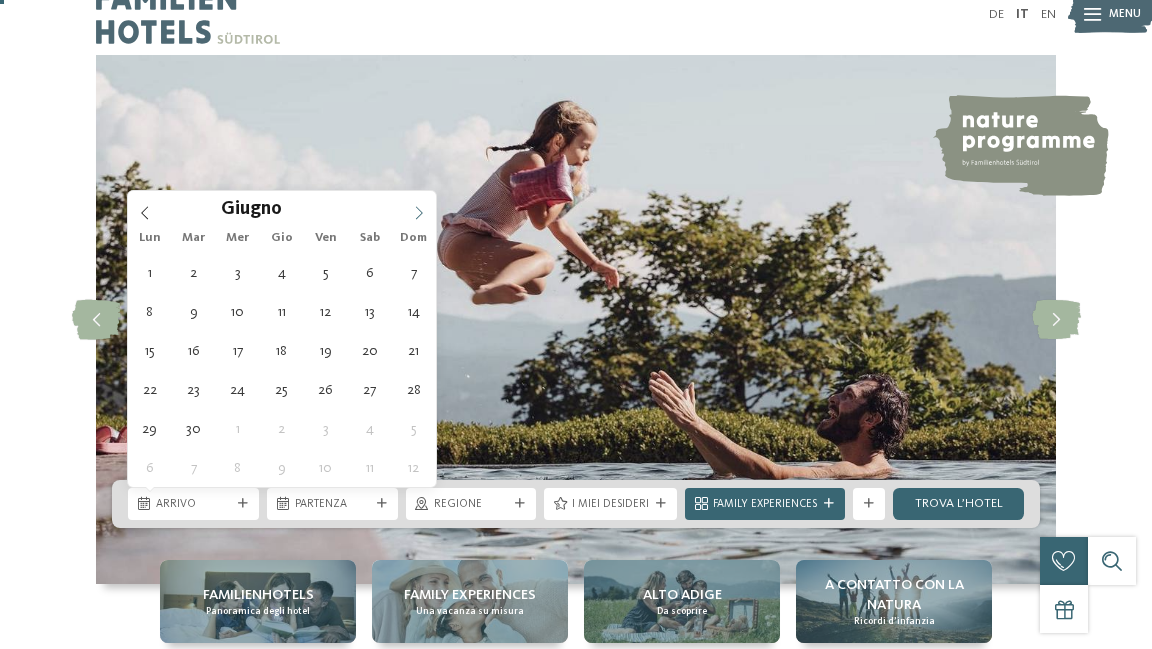 click 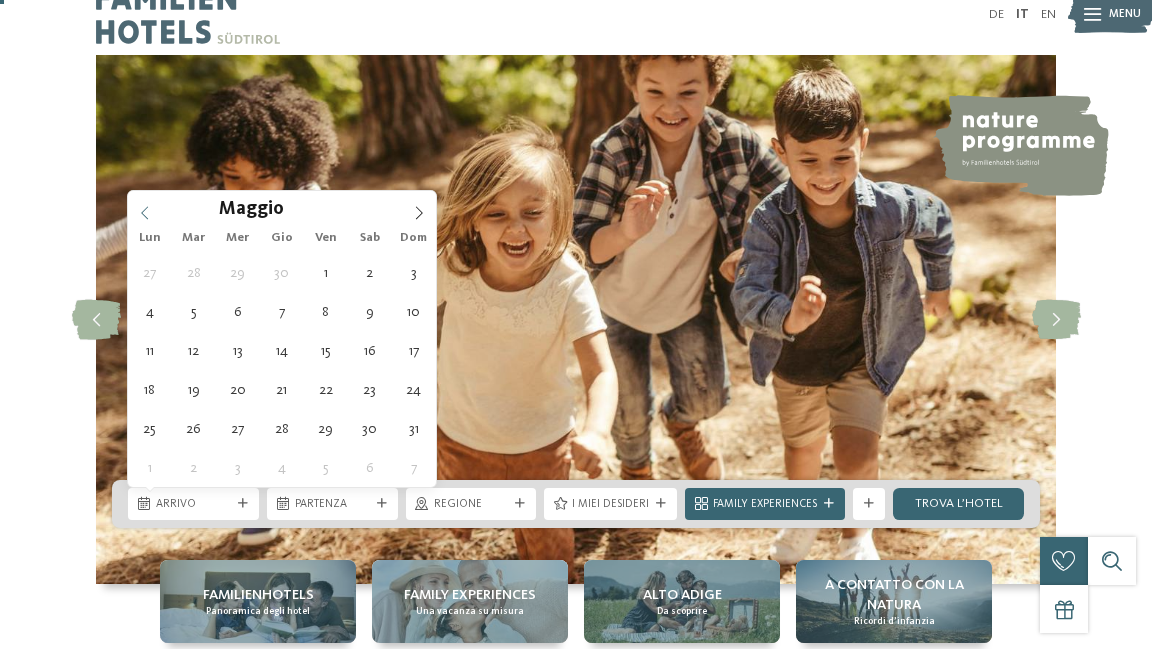 click 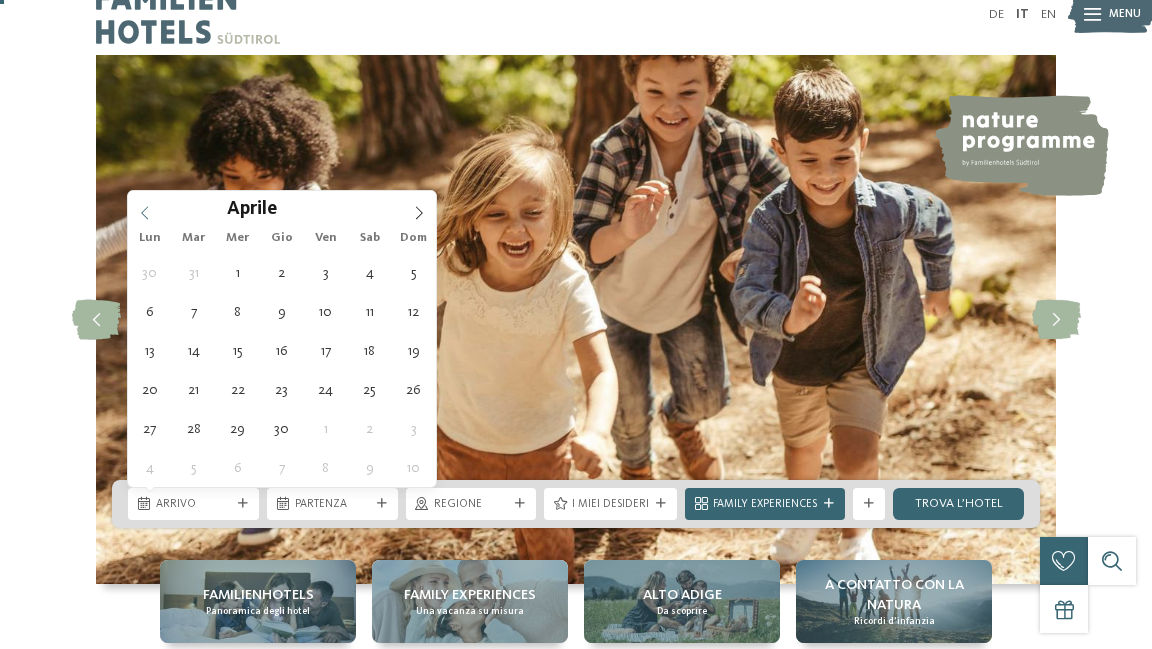 click 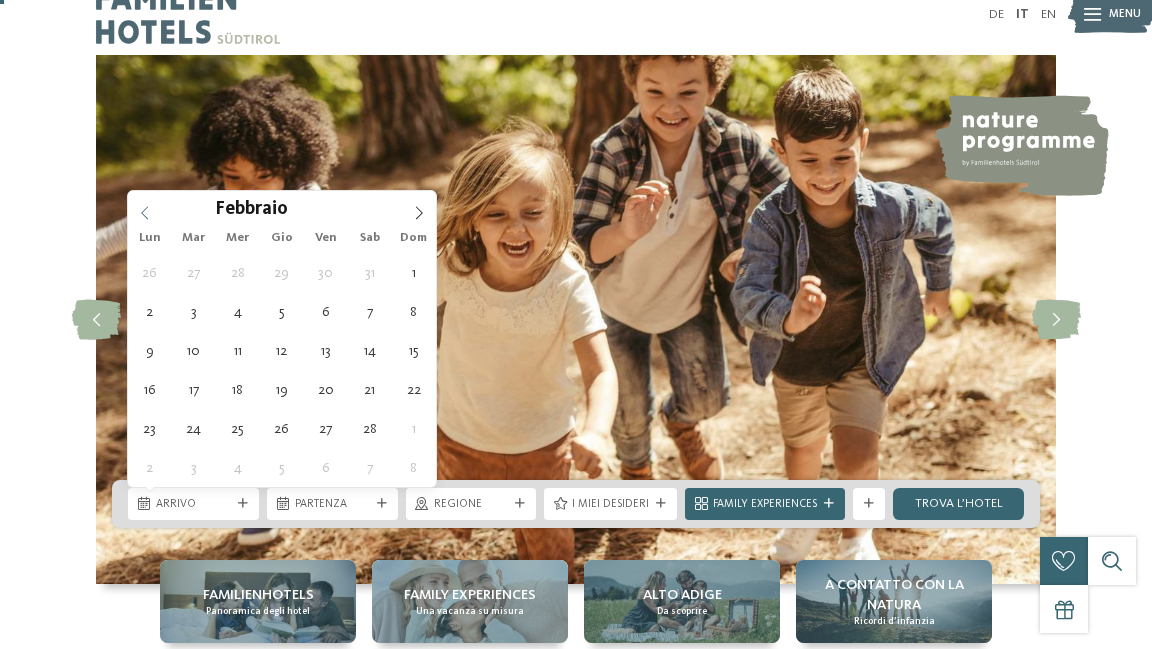 click 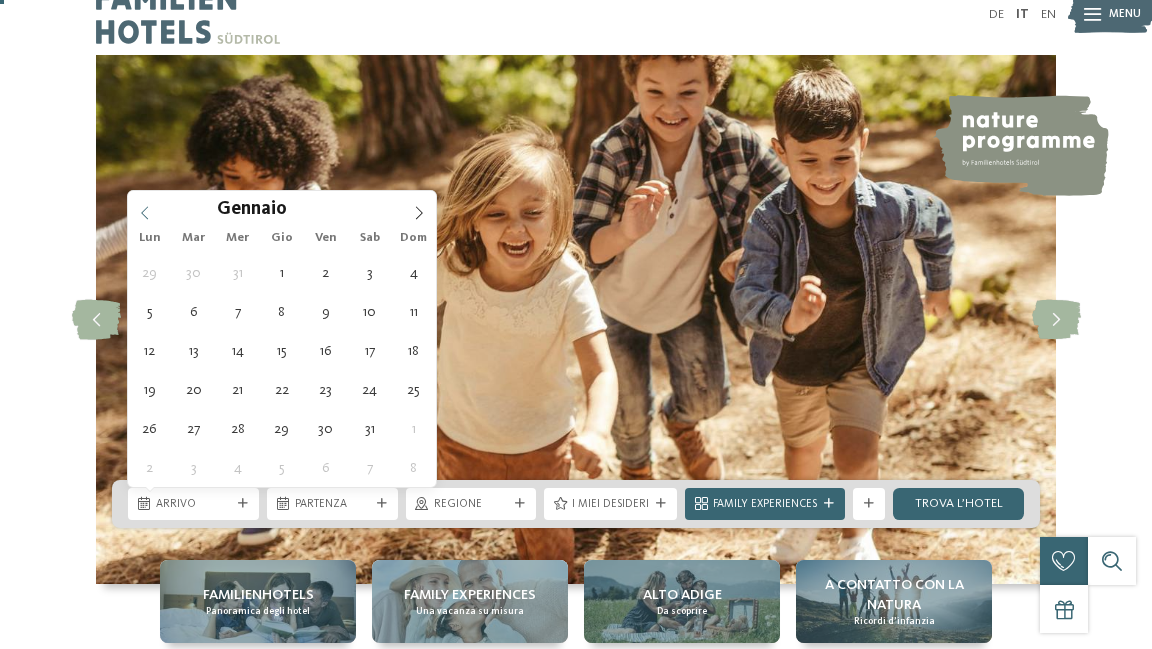 click 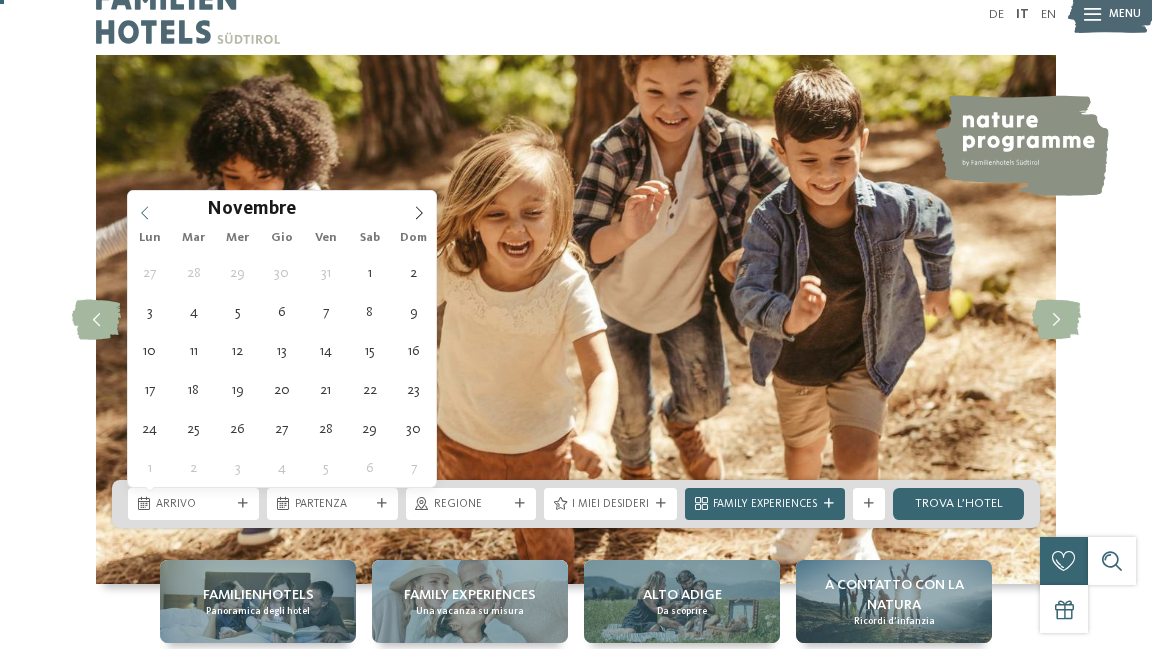 click 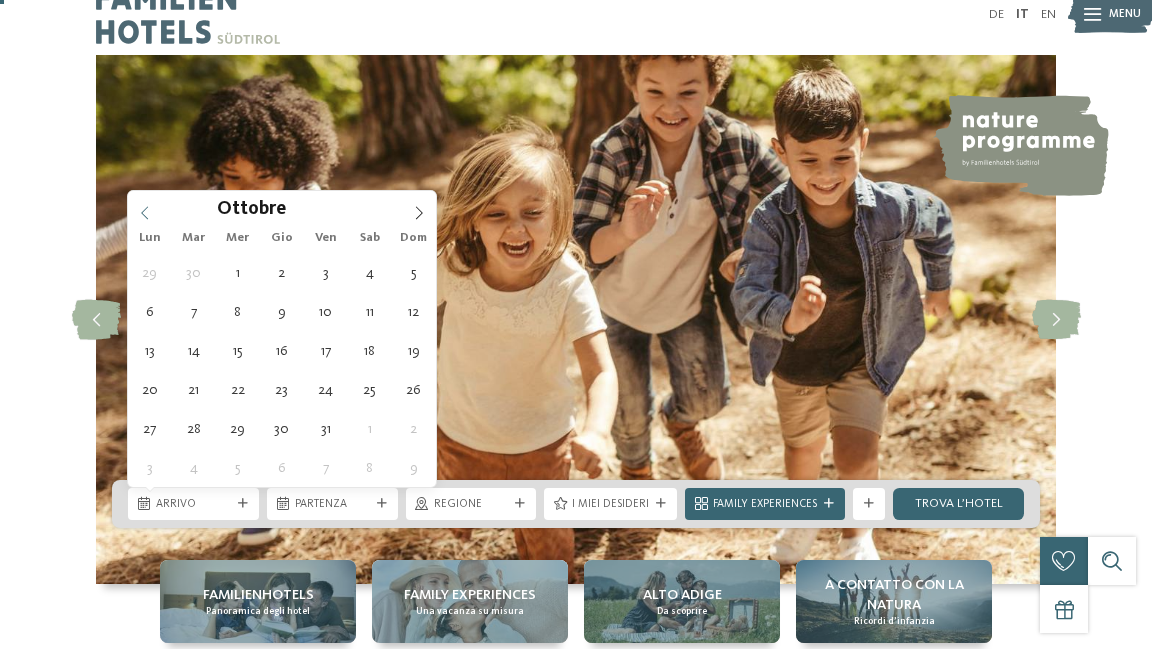 click 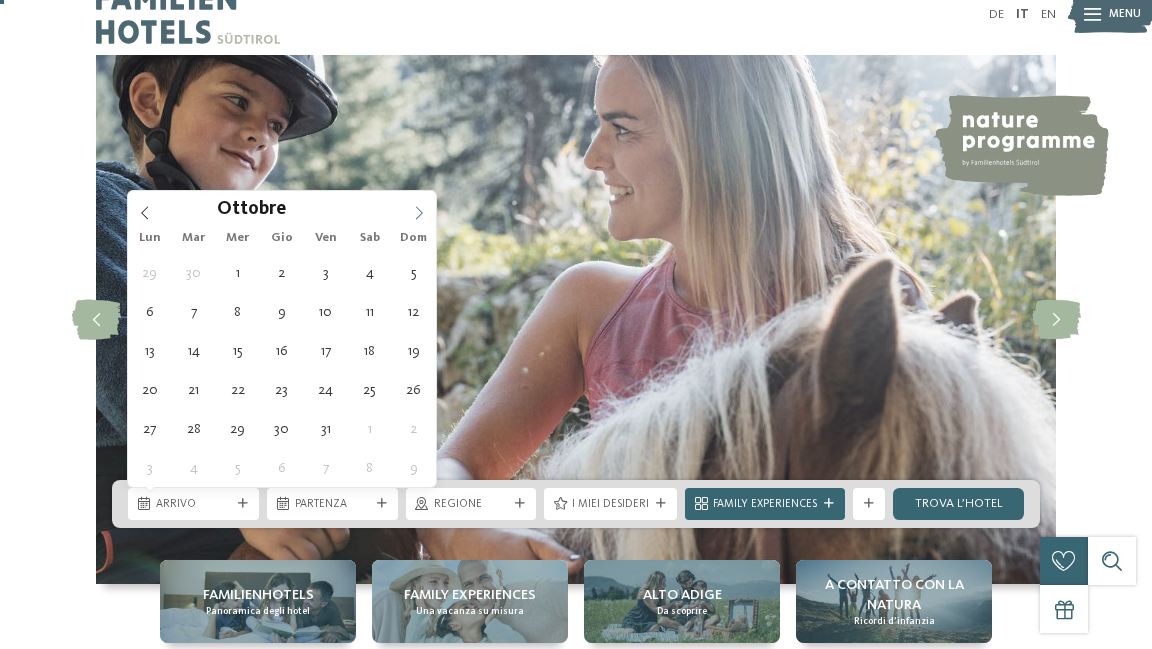 click at bounding box center [419, 208] 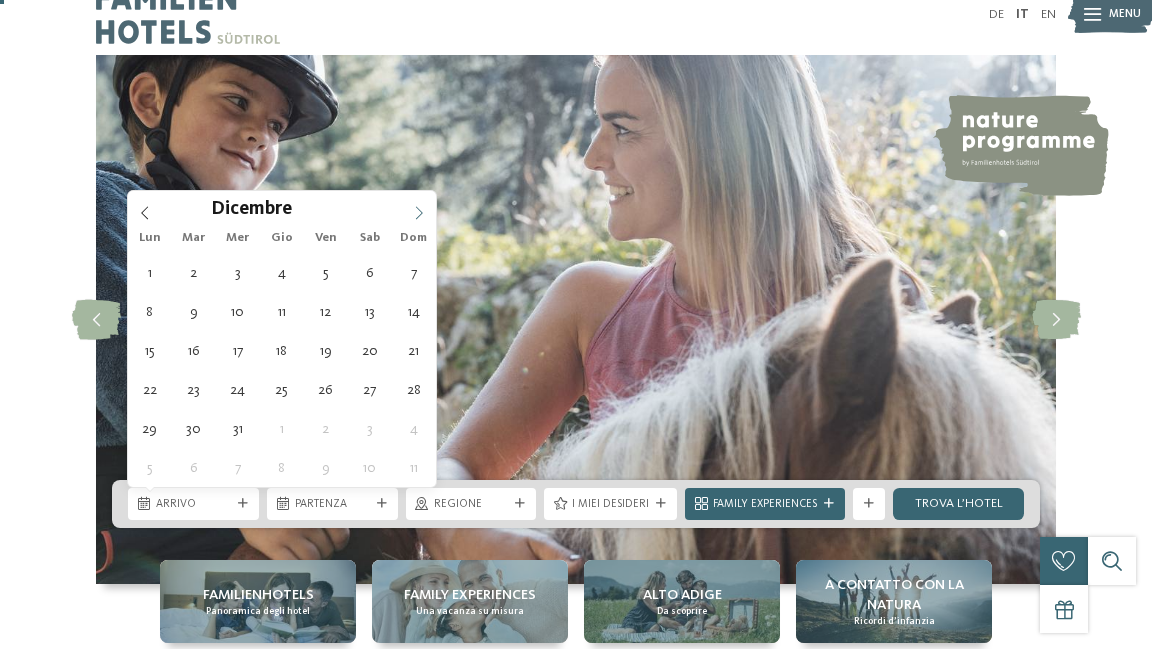 click at bounding box center [419, 208] 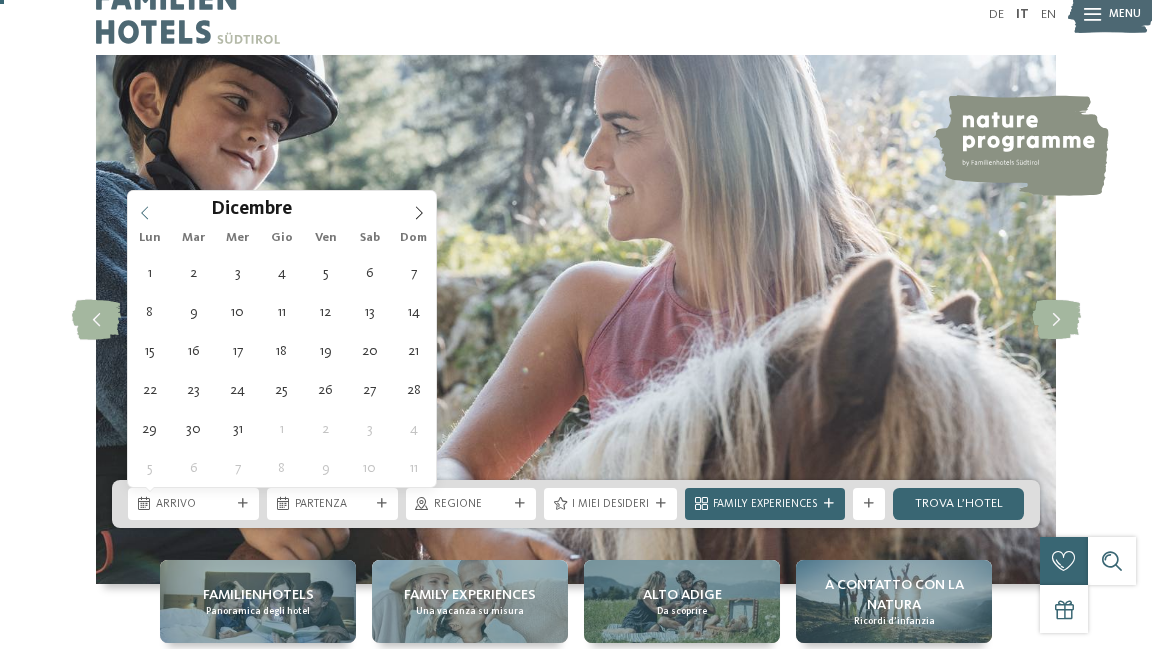 click 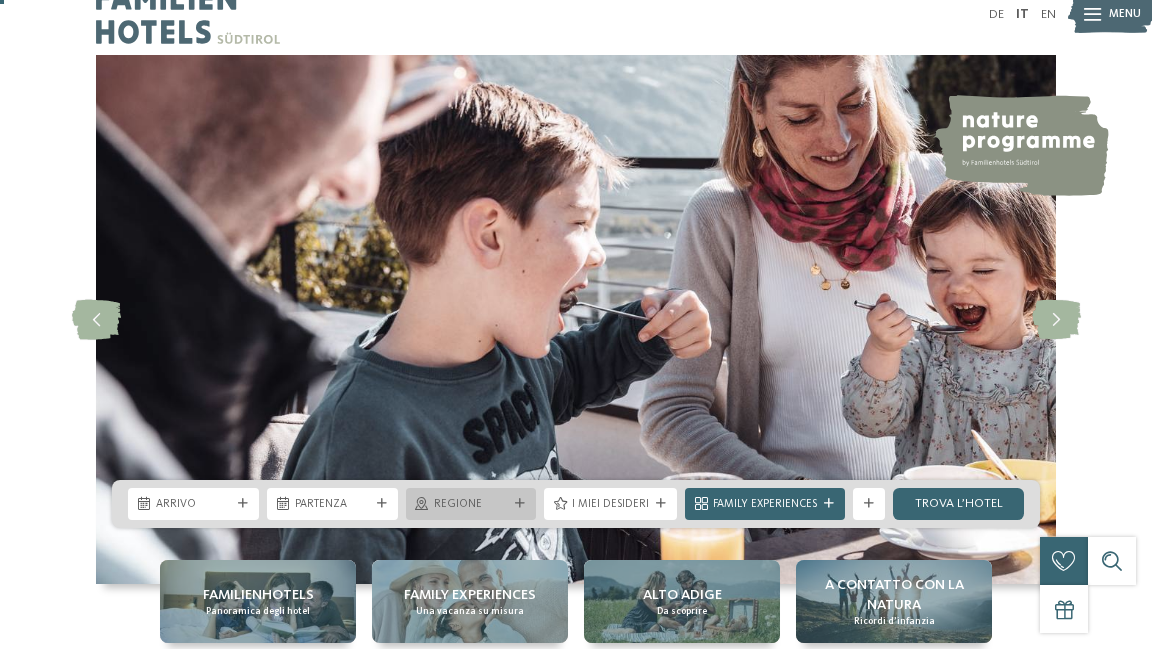 click on "Regione" at bounding box center (471, 504) 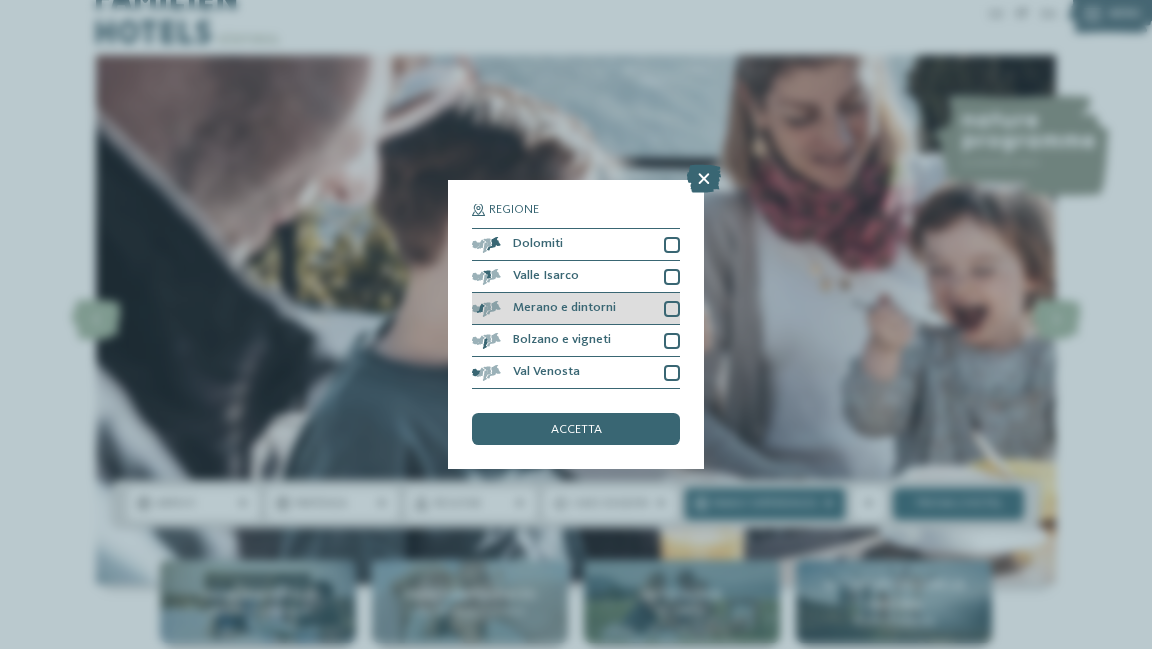 click on "Merano e dintorni" at bounding box center [576, 309] 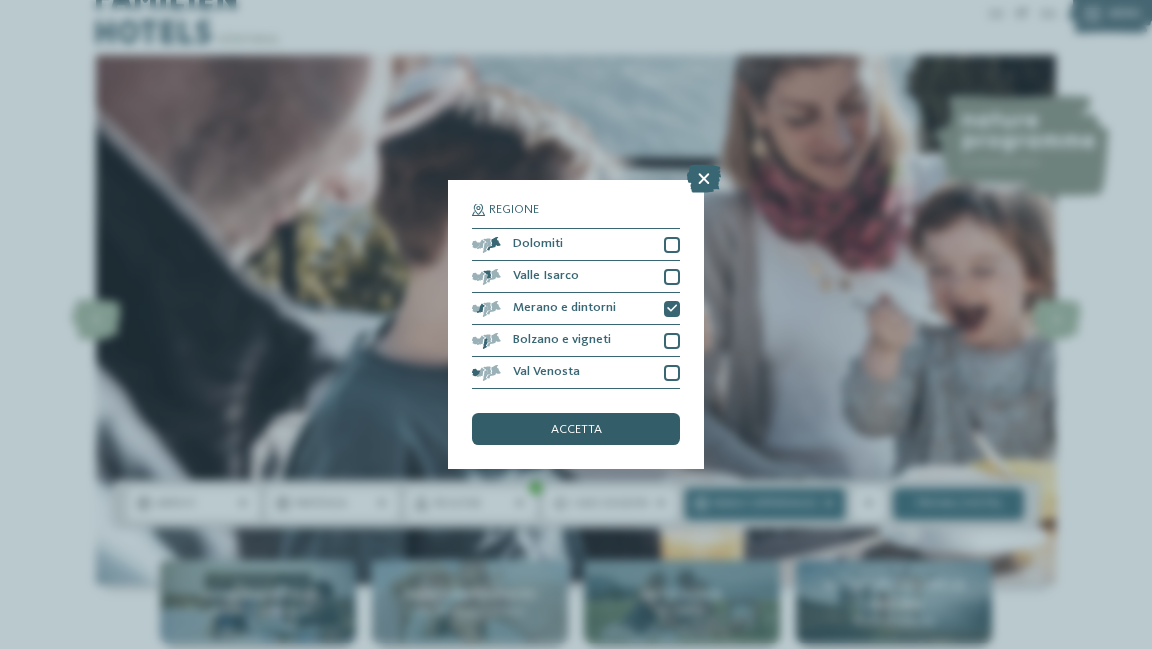 click on "accetta" at bounding box center (576, 429) 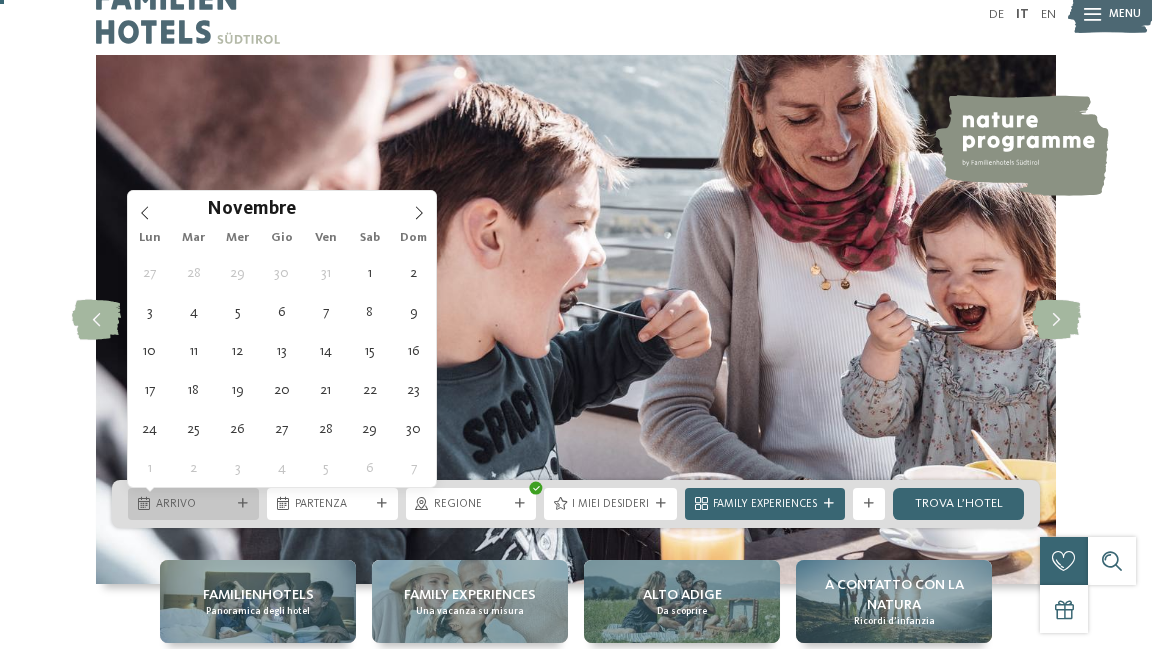 click on "Arrivo" at bounding box center [193, 504] 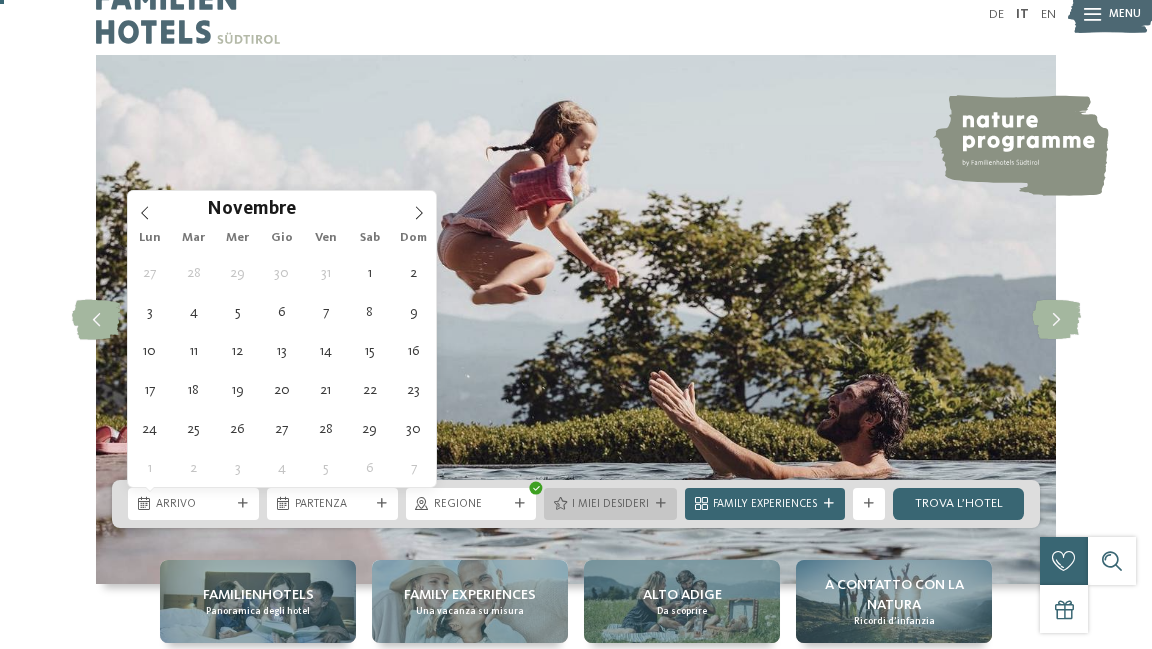 click on "I miei desideri" at bounding box center (610, 503) 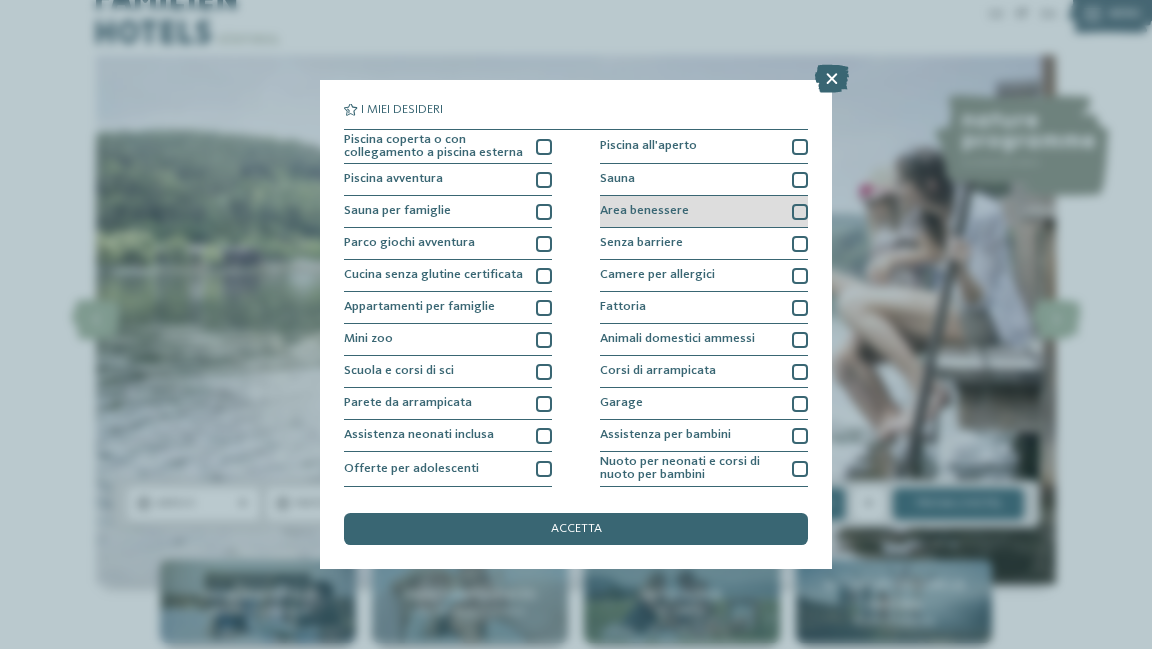 click at bounding box center [800, 212] 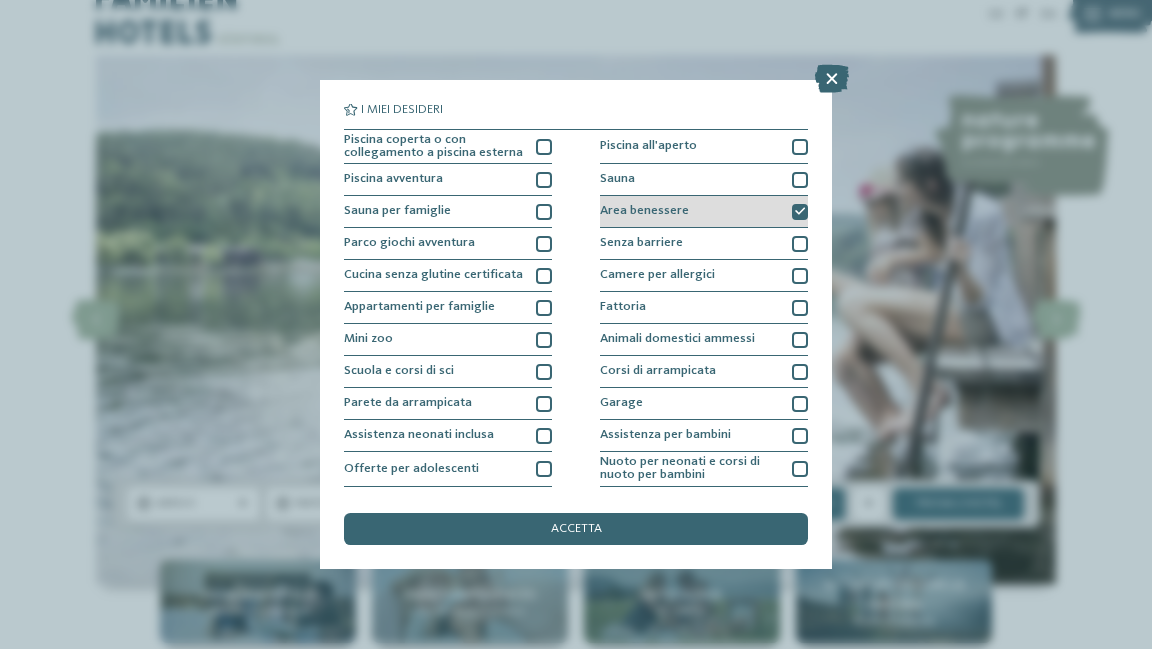 click at bounding box center [800, 212] 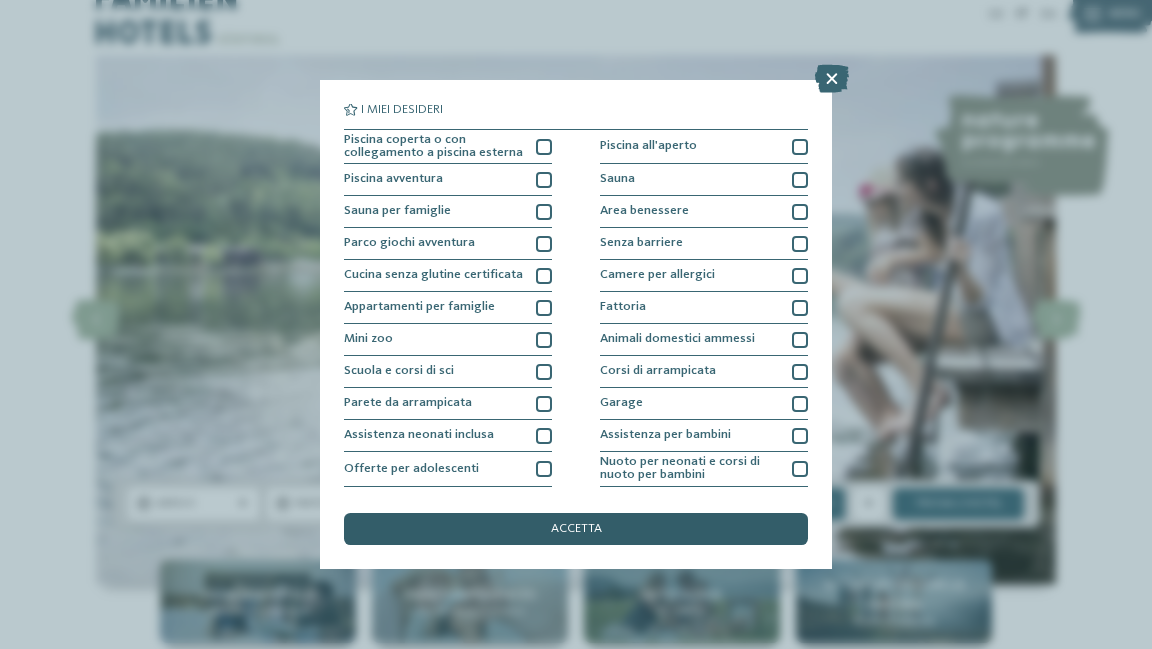 click on "accetta" at bounding box center [576, 529] 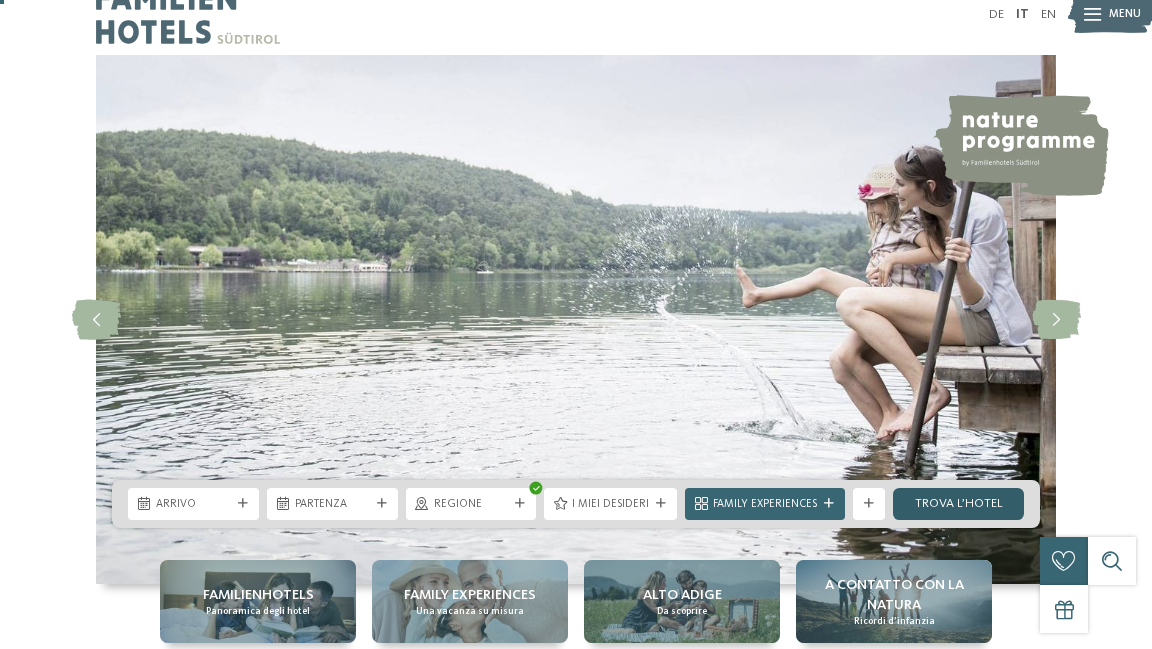 click on "trova l’hotel" at bounding box center (958, 504) 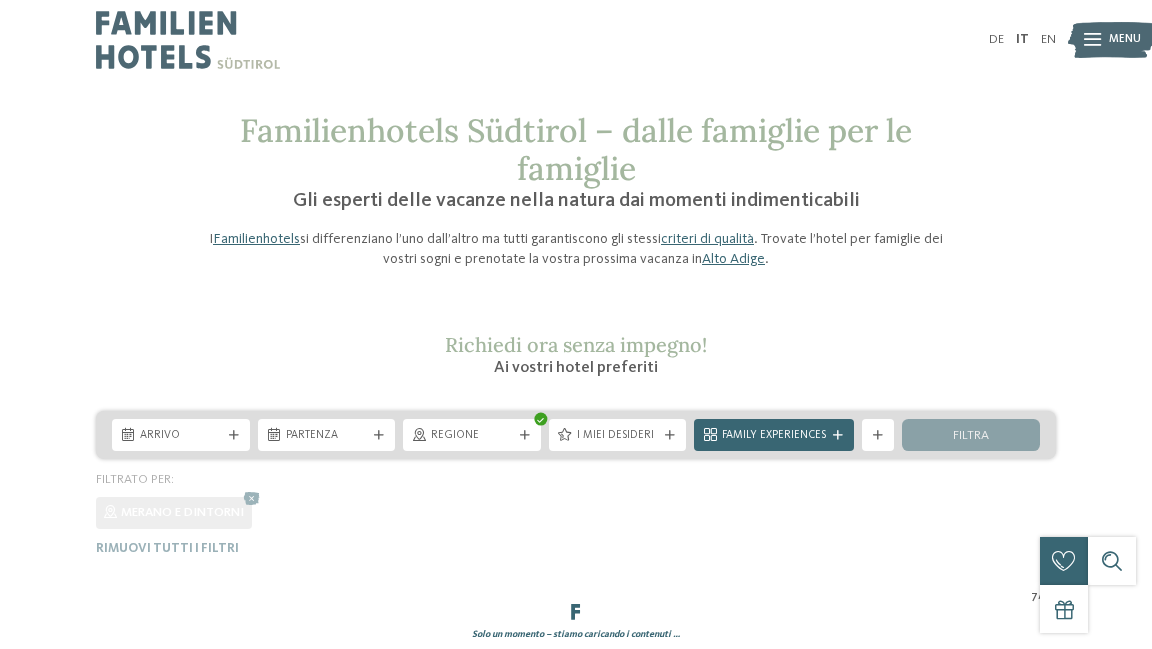 scroll, scrollTop: 0, scrollLeft: 0, axis: both 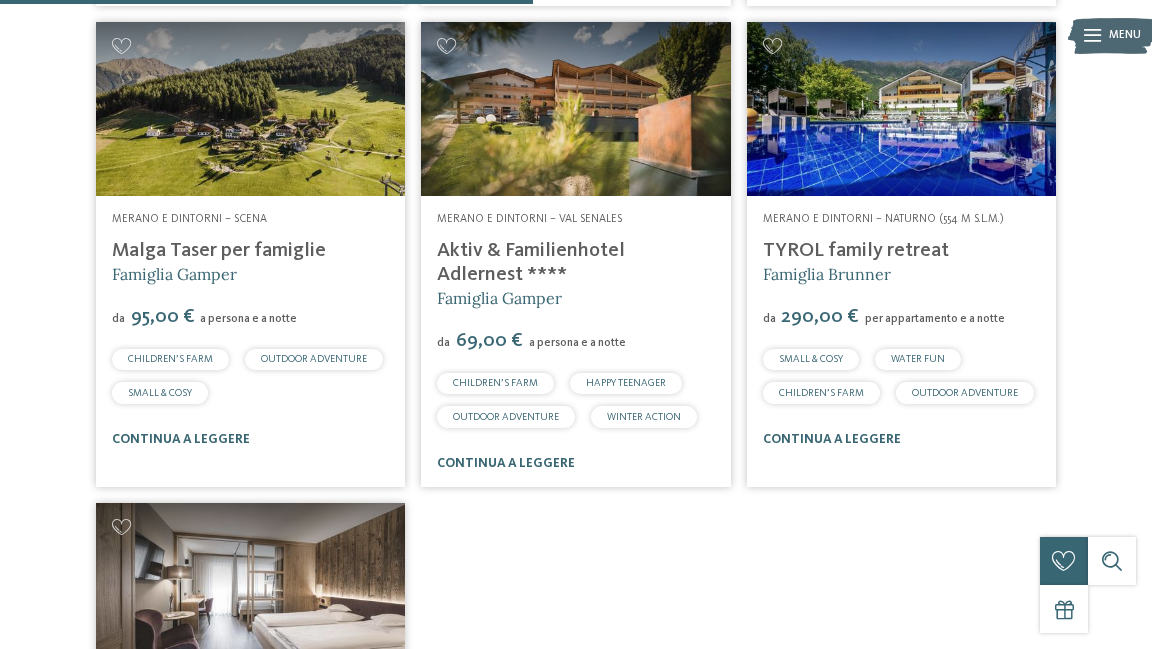 click at bounding box center (250, 109) 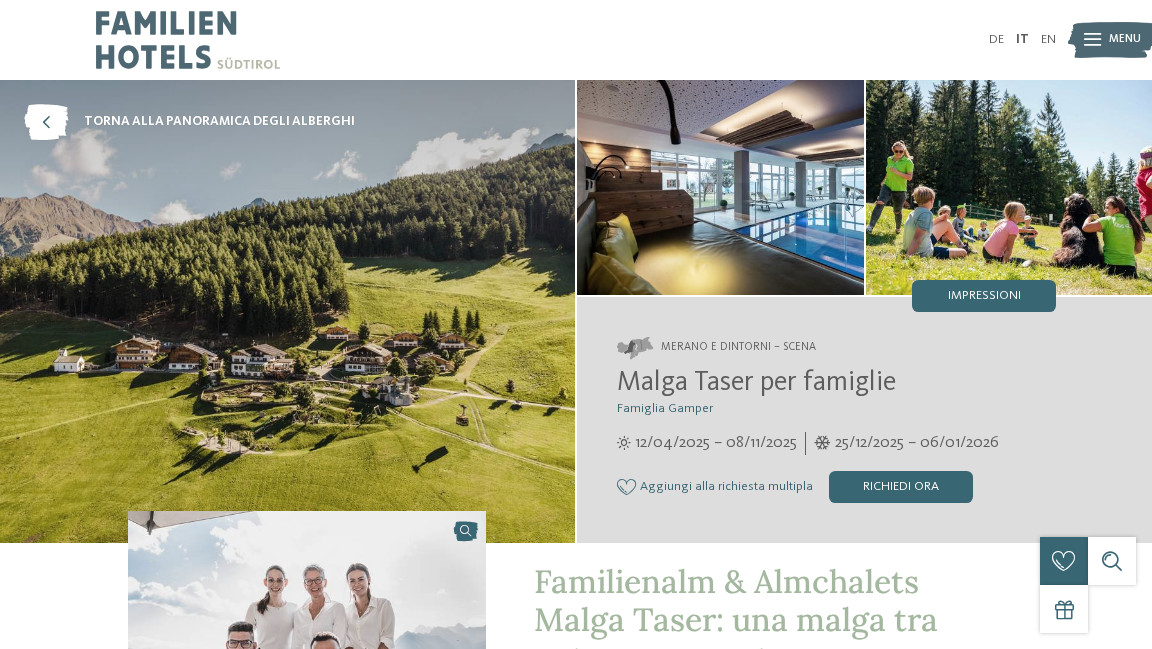 scroll, scrollTop: 0, scrollLeft: 0, axis: both 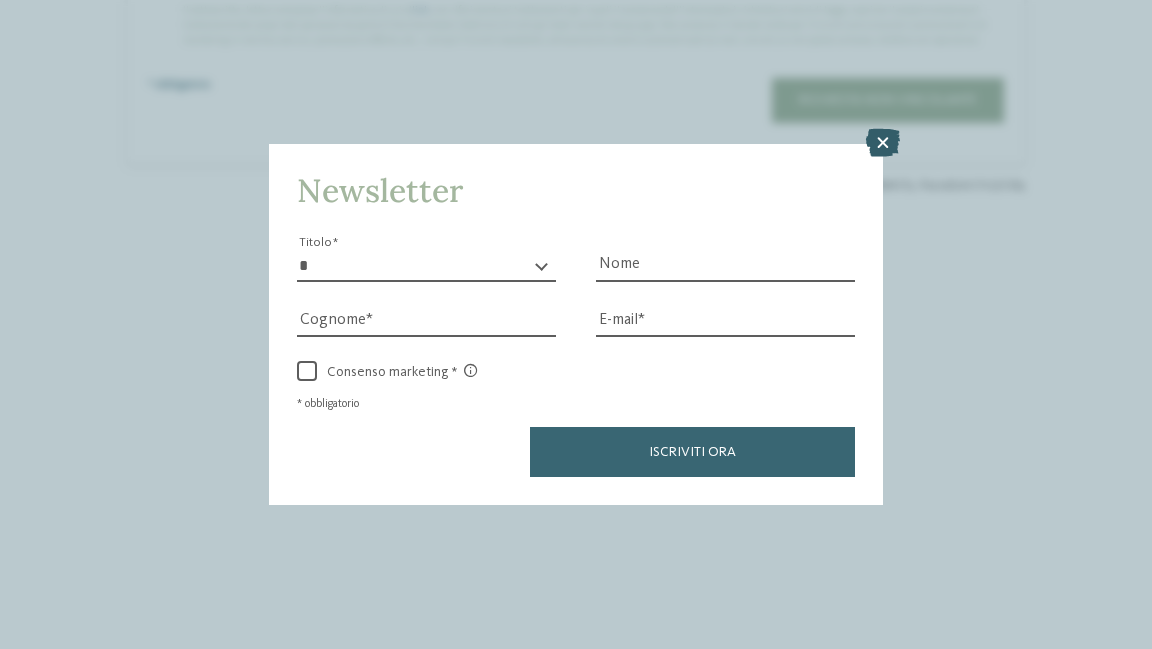 click at bounding box center [883, 143] 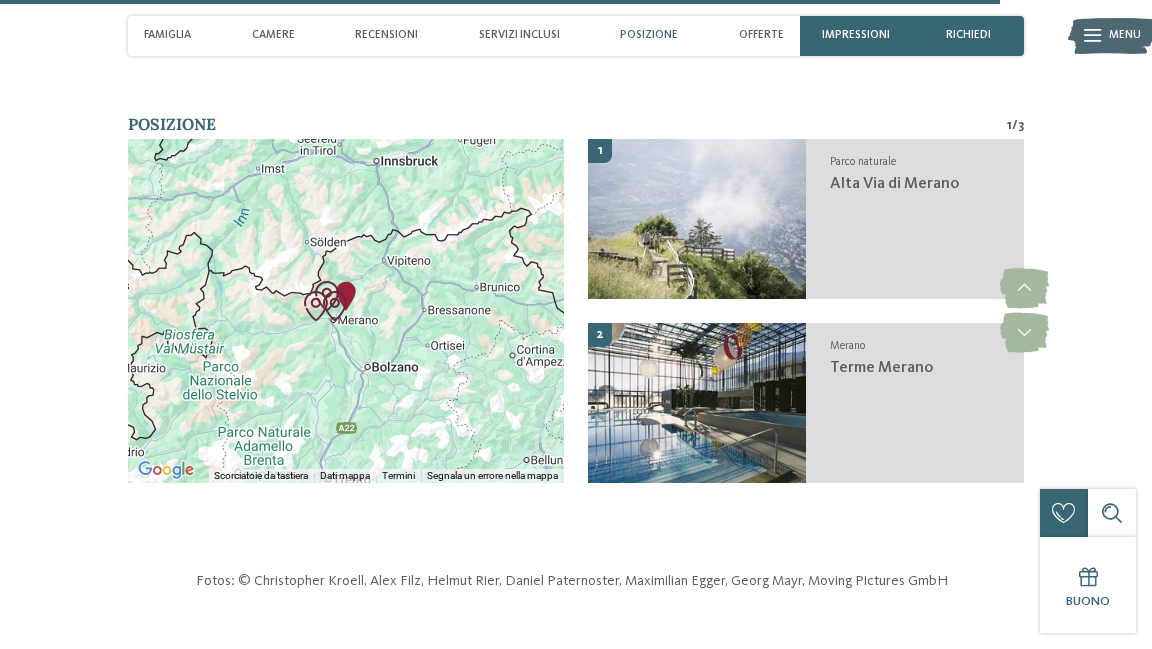scroll, scrollTop: 5552, scrollLeft: 0, axis: vertical 